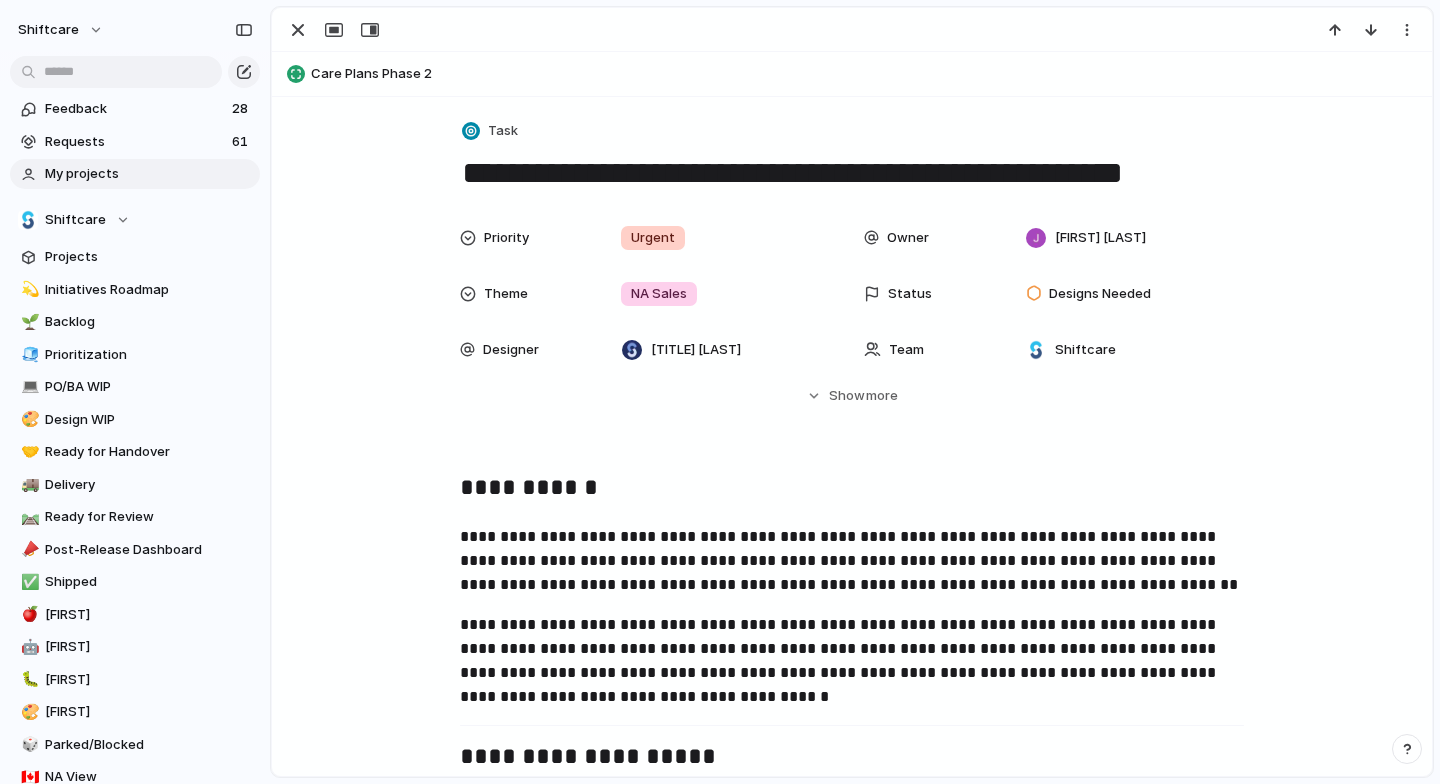 scroll, scrollTop: 0, scrollLeft: 0, axis: both 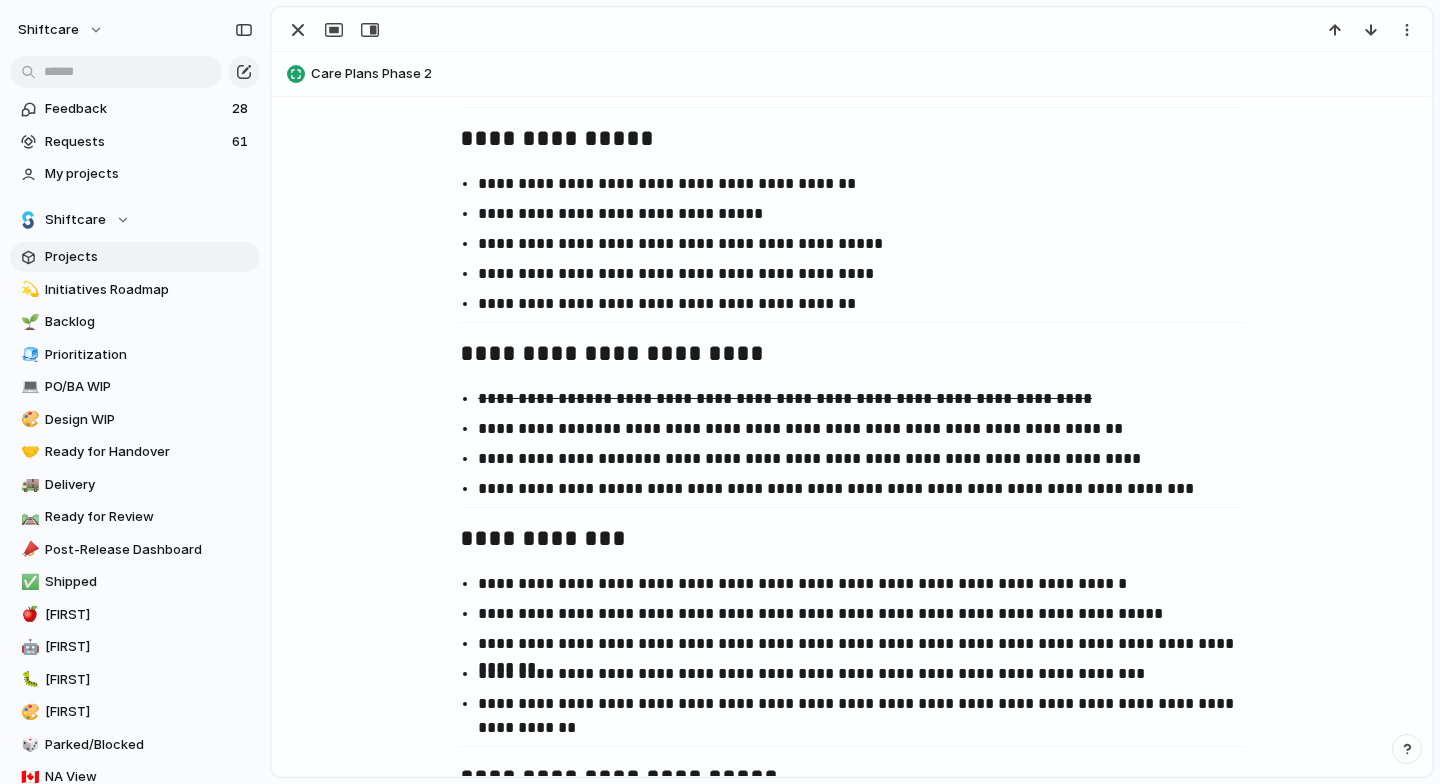click on "Projects" at bounding box center [149, 257] 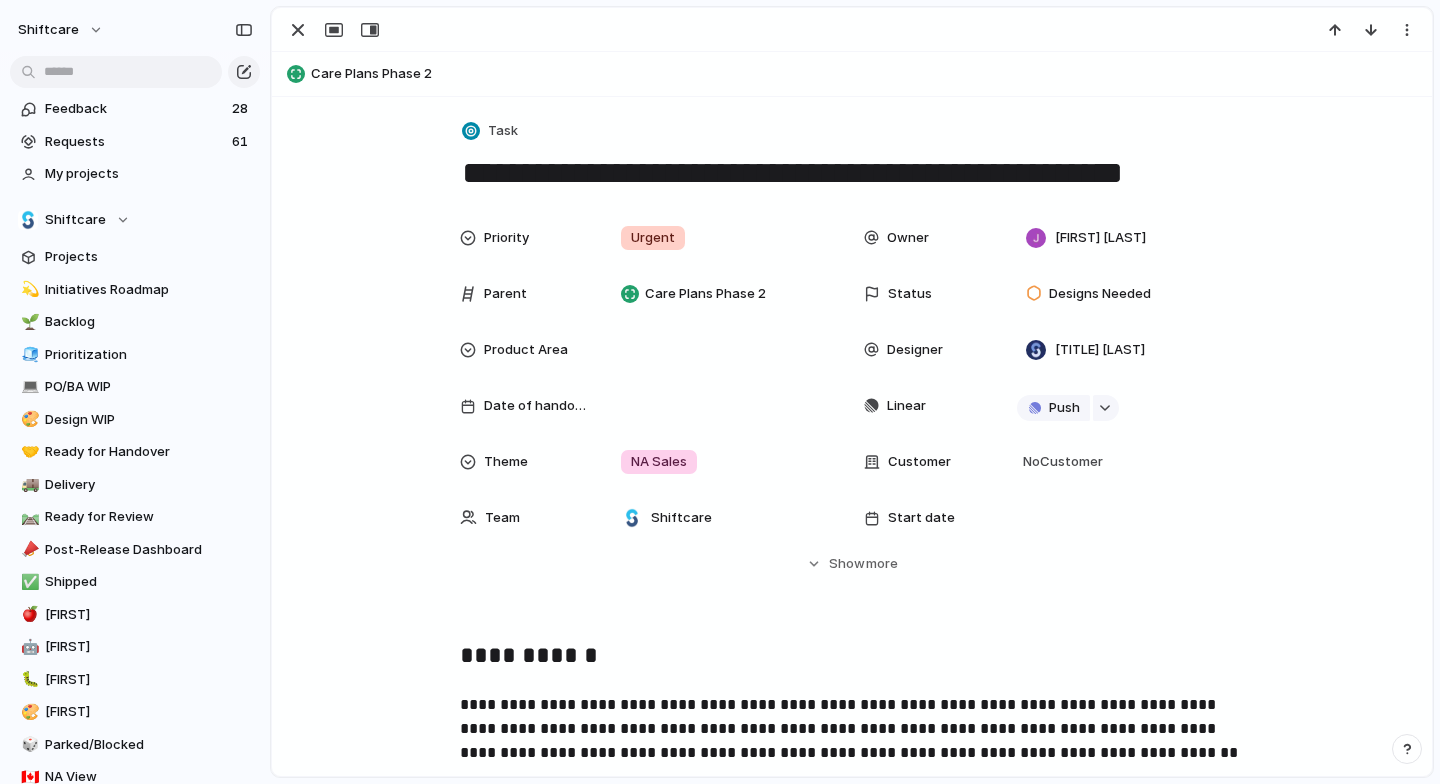 click on "Care Plans Phase 2" at bounding box center (867, 74) 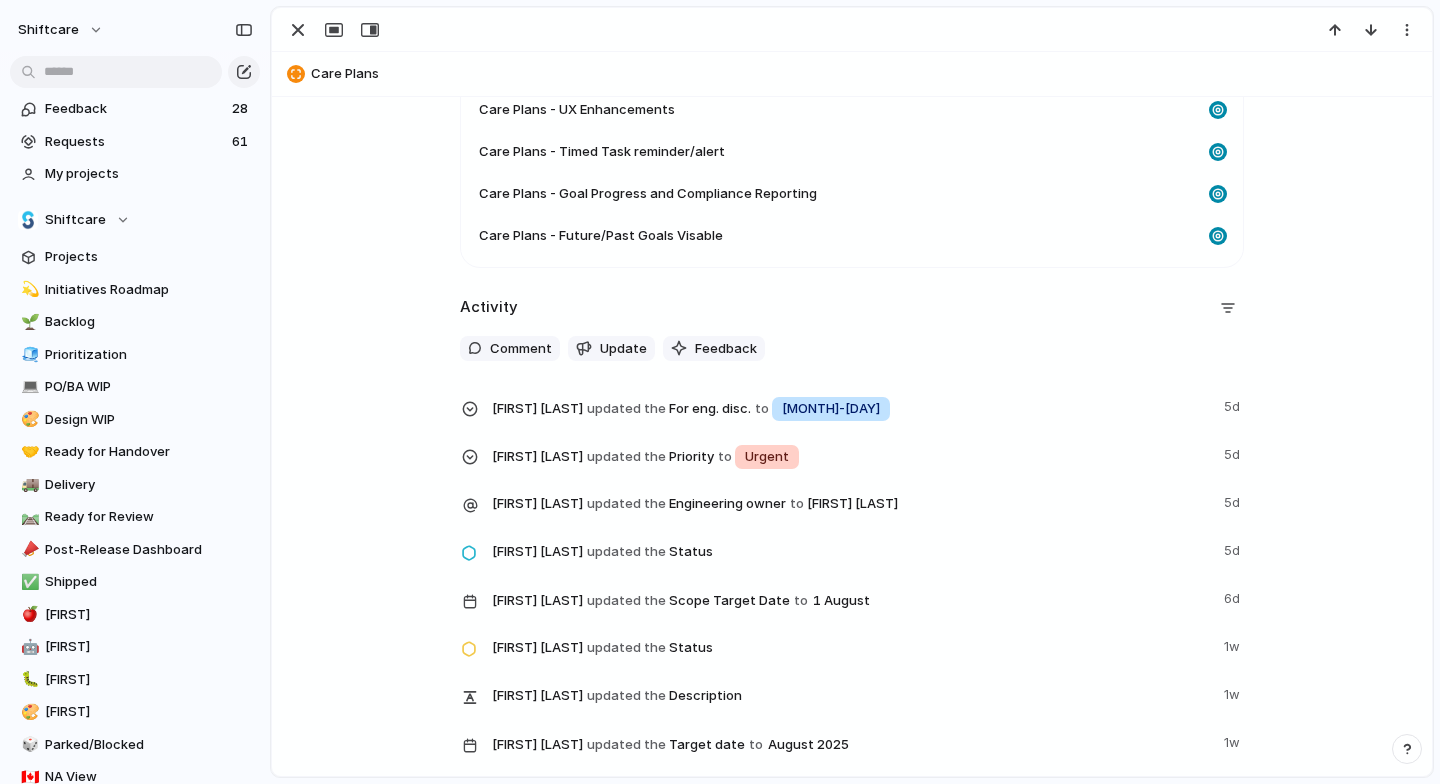 scroll, scrollTop: 1902, scrollLeft: 0, axis: vertical 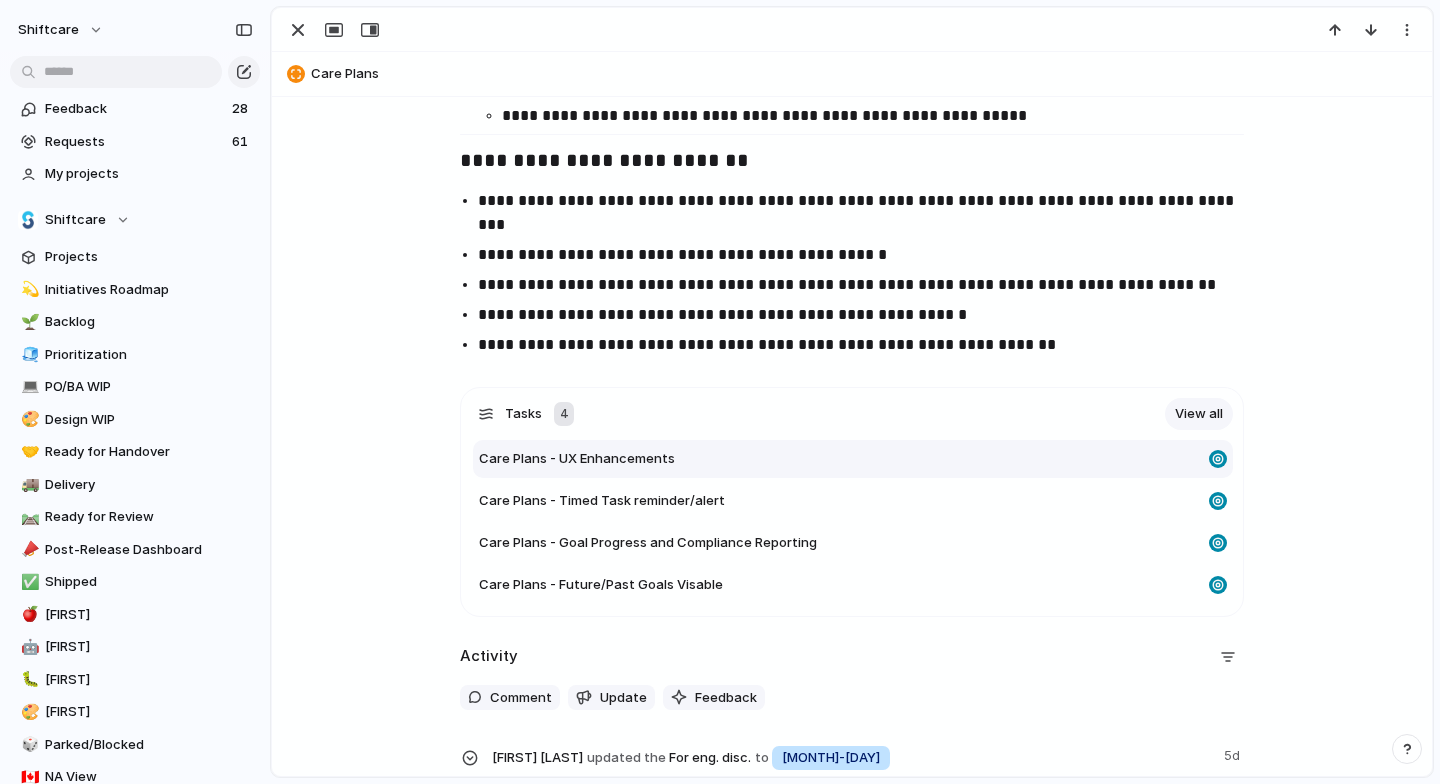 click on "Care Plans - UX Enhancements" at bounding box center (577, 459) 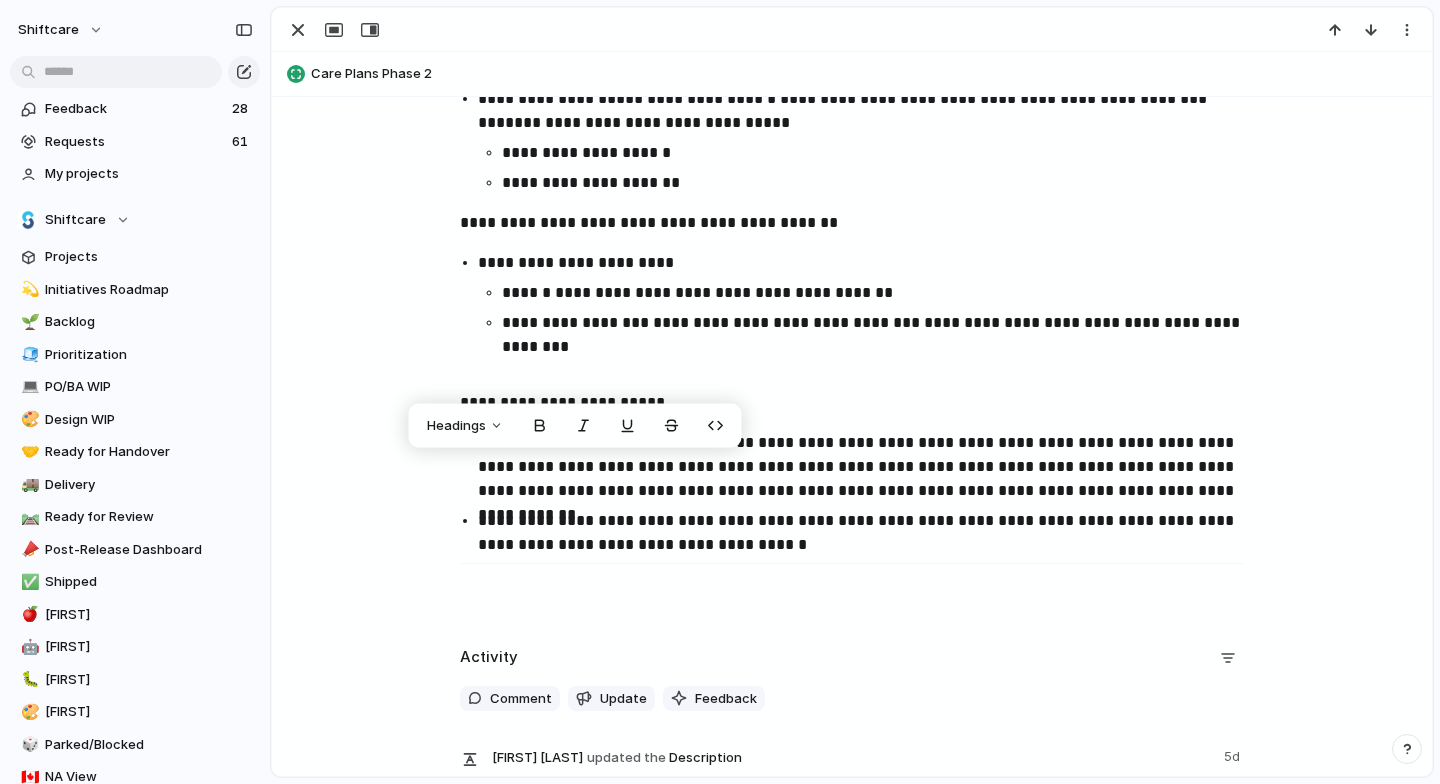 click on "**********" at bounding box center [852, -100] 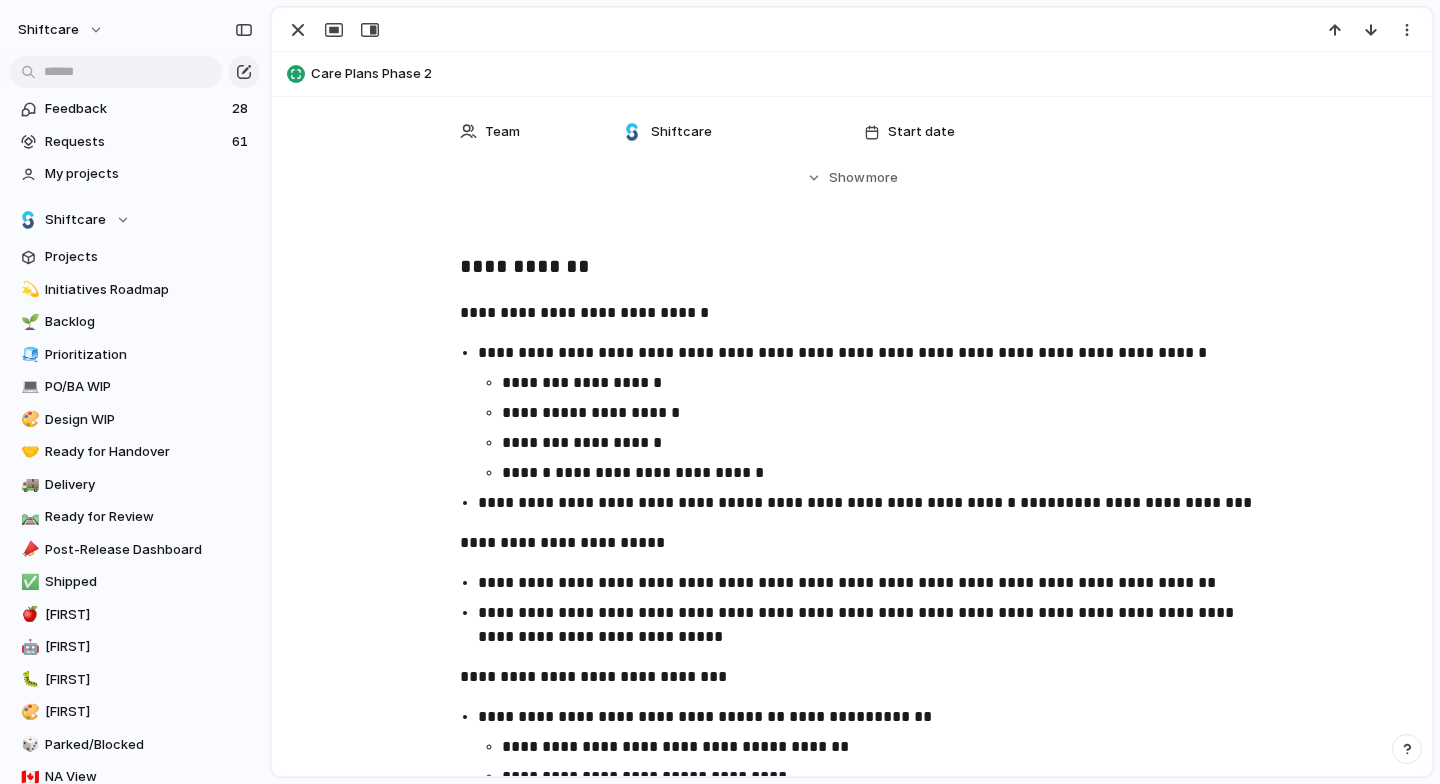 scroll, scrollTop: 412, scrollLeft: 0, axis: vertical 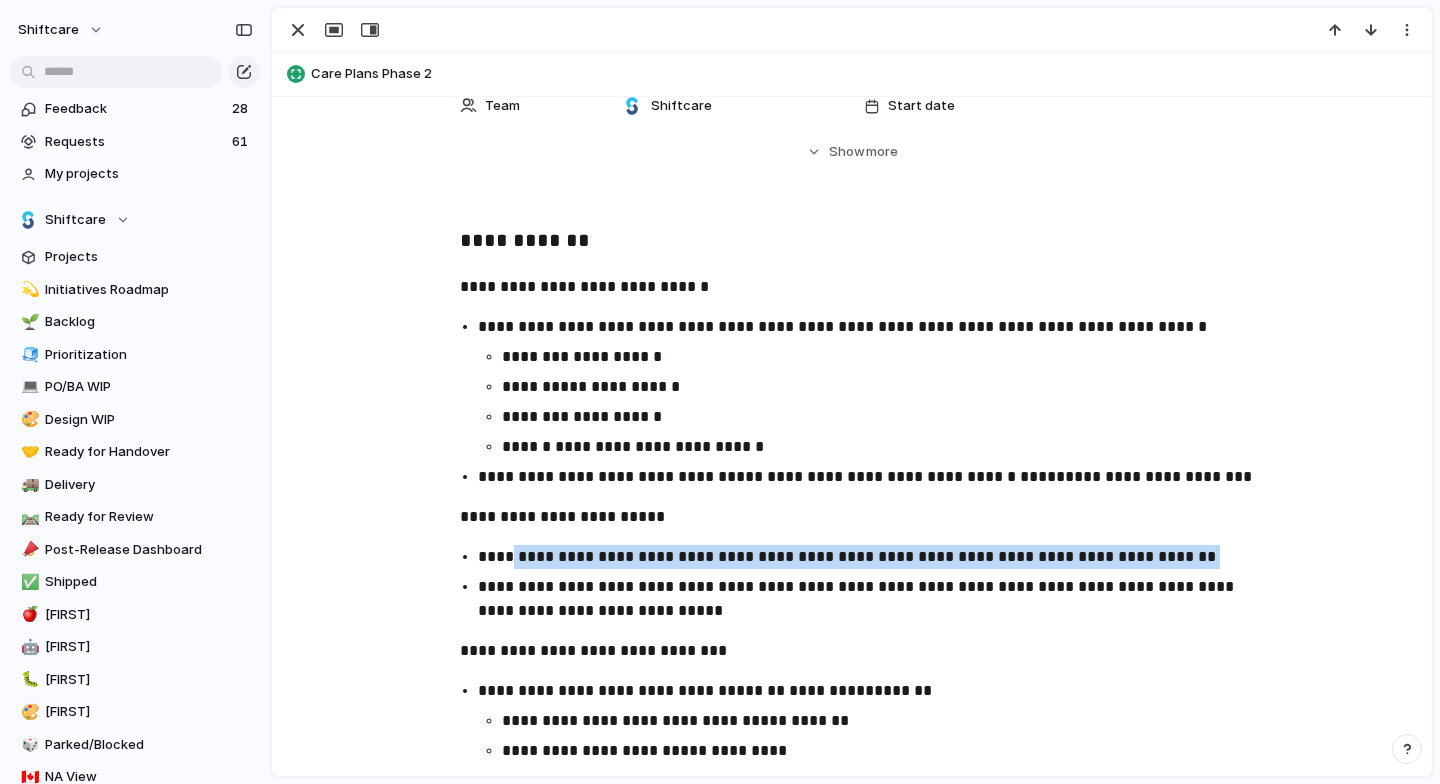 drag, startPoint x: 510, startPoint y: 558, endPoint x: 854, endPoint y: 570, distance: 344.20923 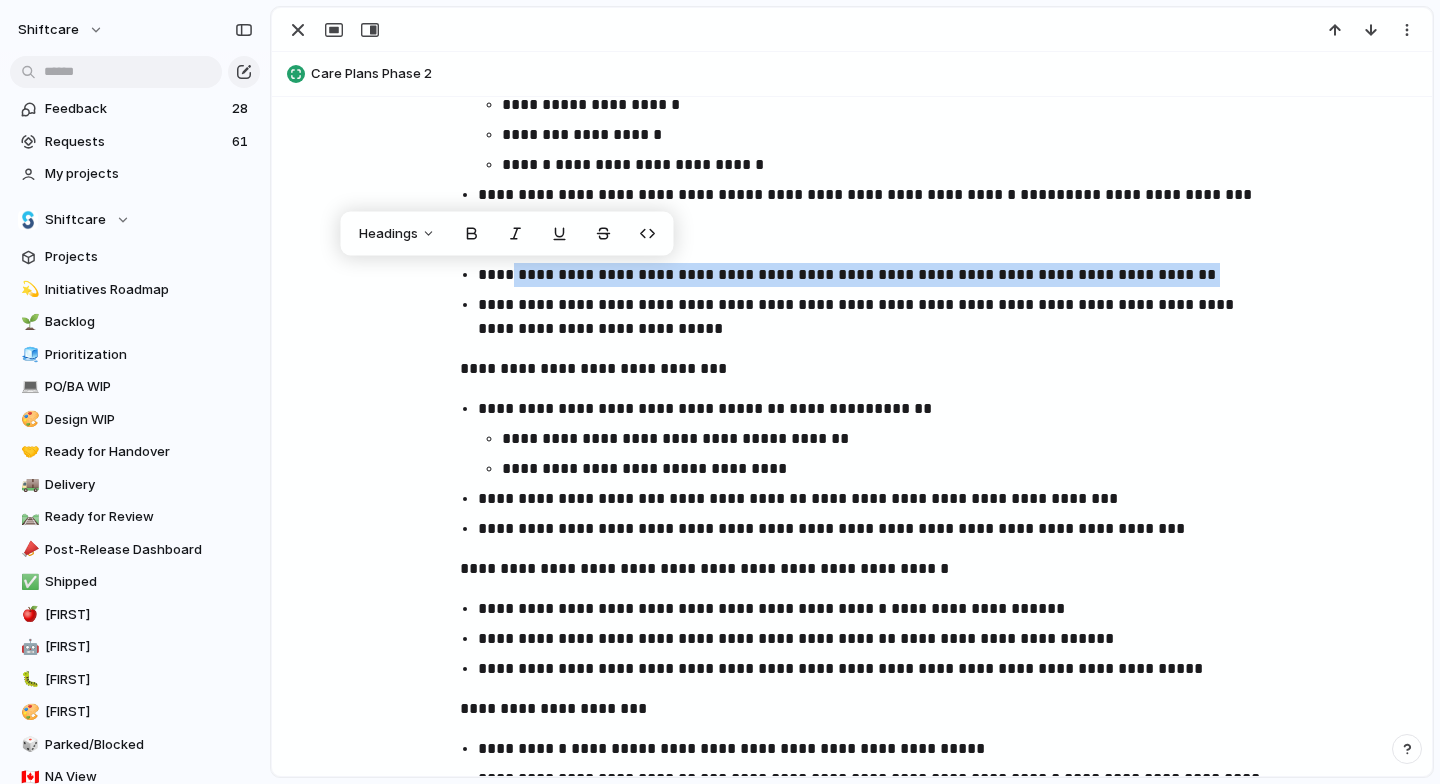 scroll, scrollTop: 836, scrollLeft: 0, axis: vertical 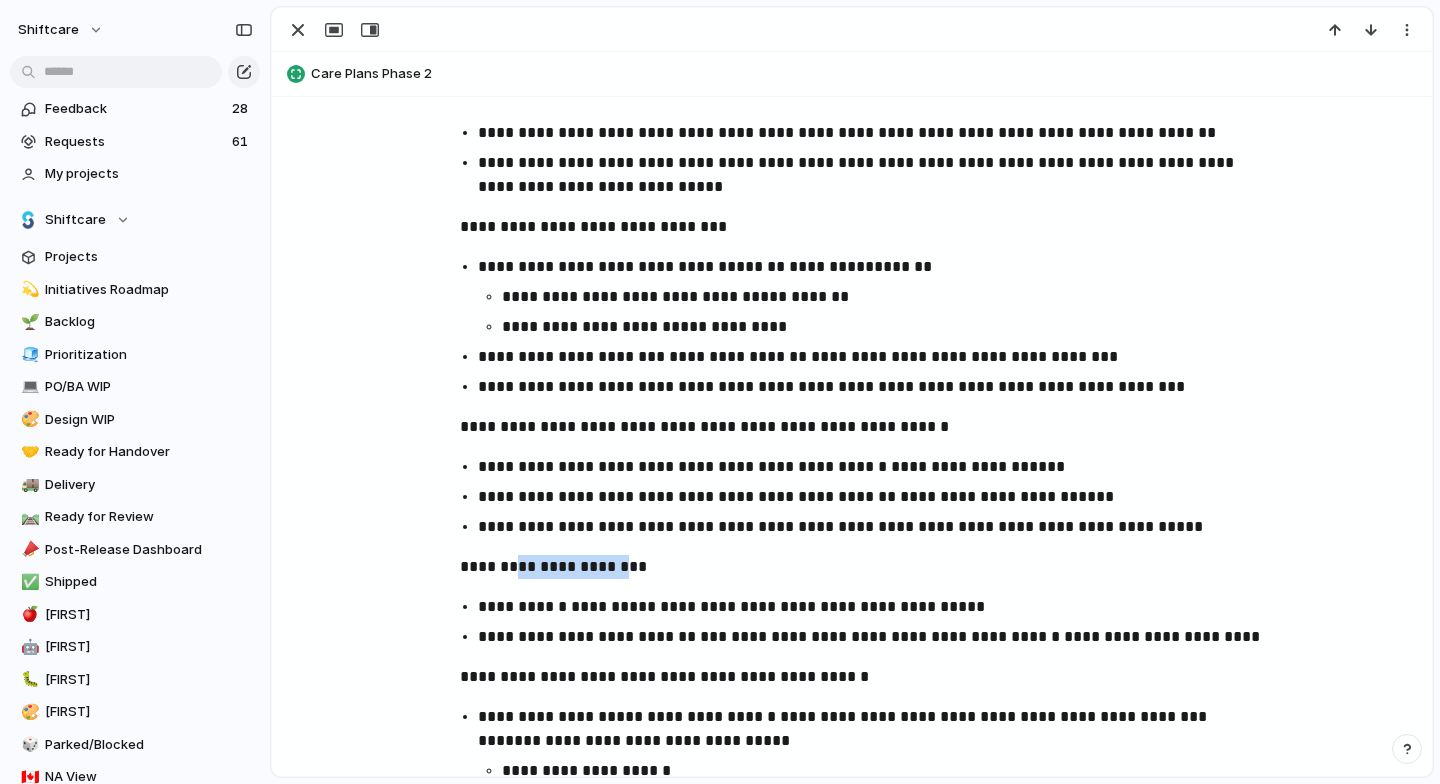 drag, startPoint x: 502, startPoint y: 566, endPoint x: 617, endPoint y: 567, distance: 115.00435 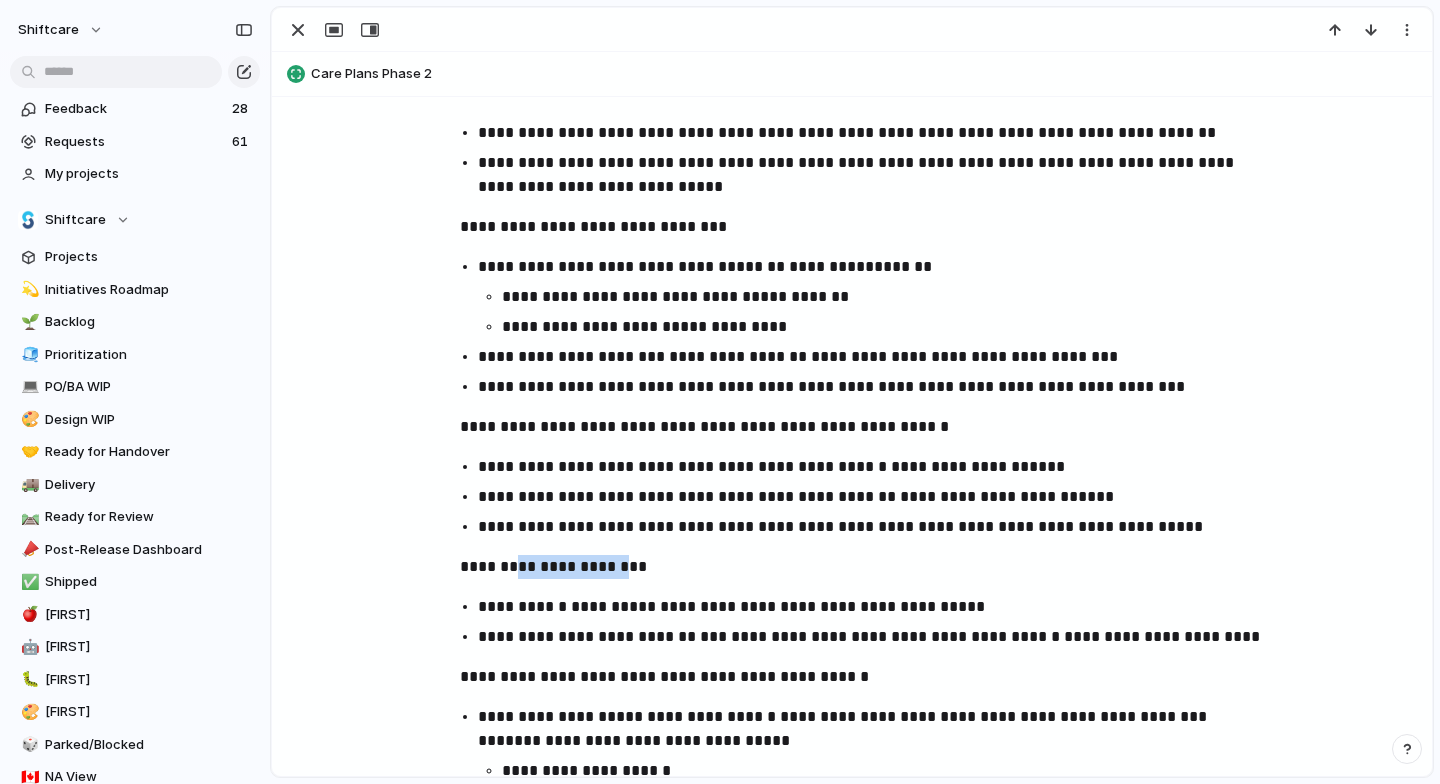 click on "**********" at bounding box center [553, 566] 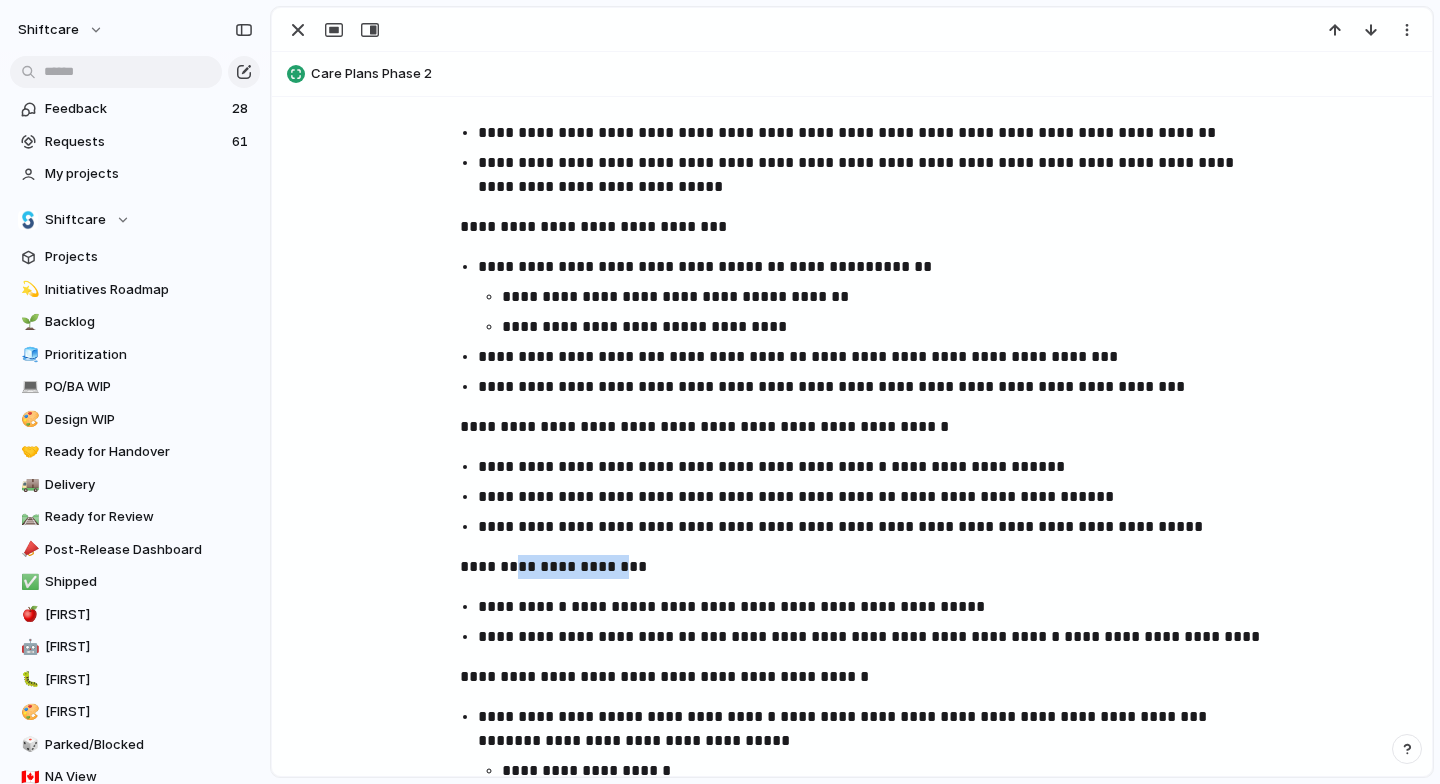 scroll, scrollTop: 961, scrollLeft: 0, axis: vertical 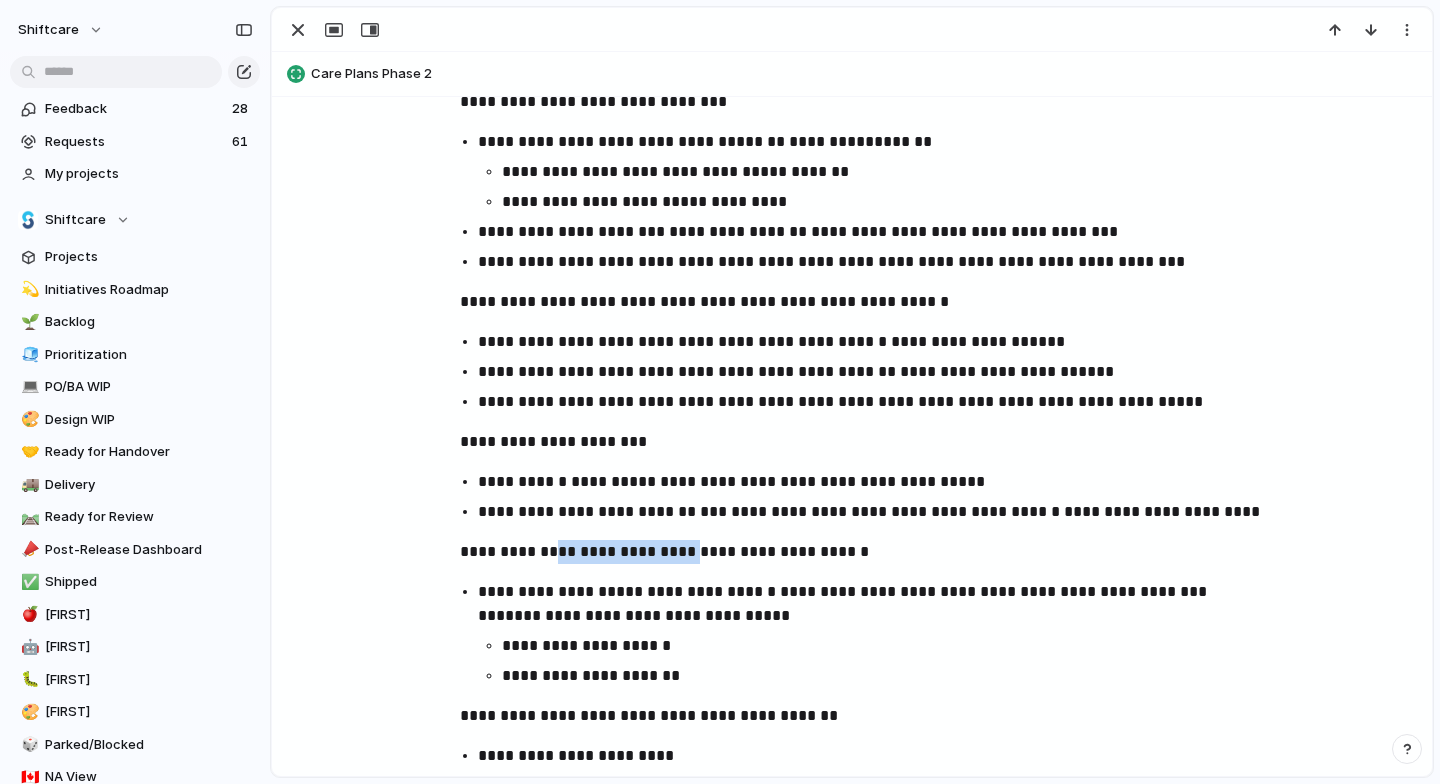 drag, startPoint x: 544, startPoint y: 549, endPoint x: 684, endPoint y: 563, distance: 140.69826 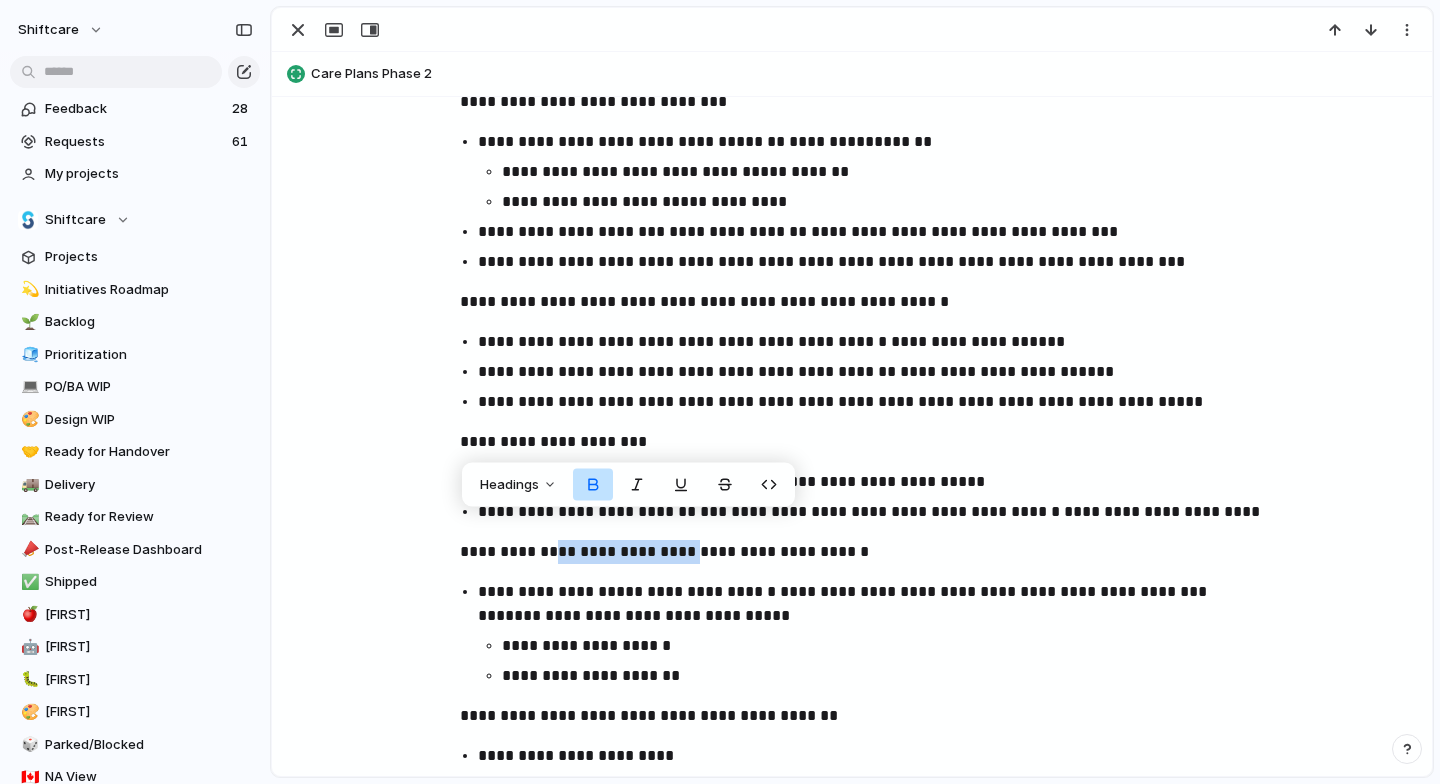 scroll, scrollTop: 987, scrollLeft: 0, axis: vertical 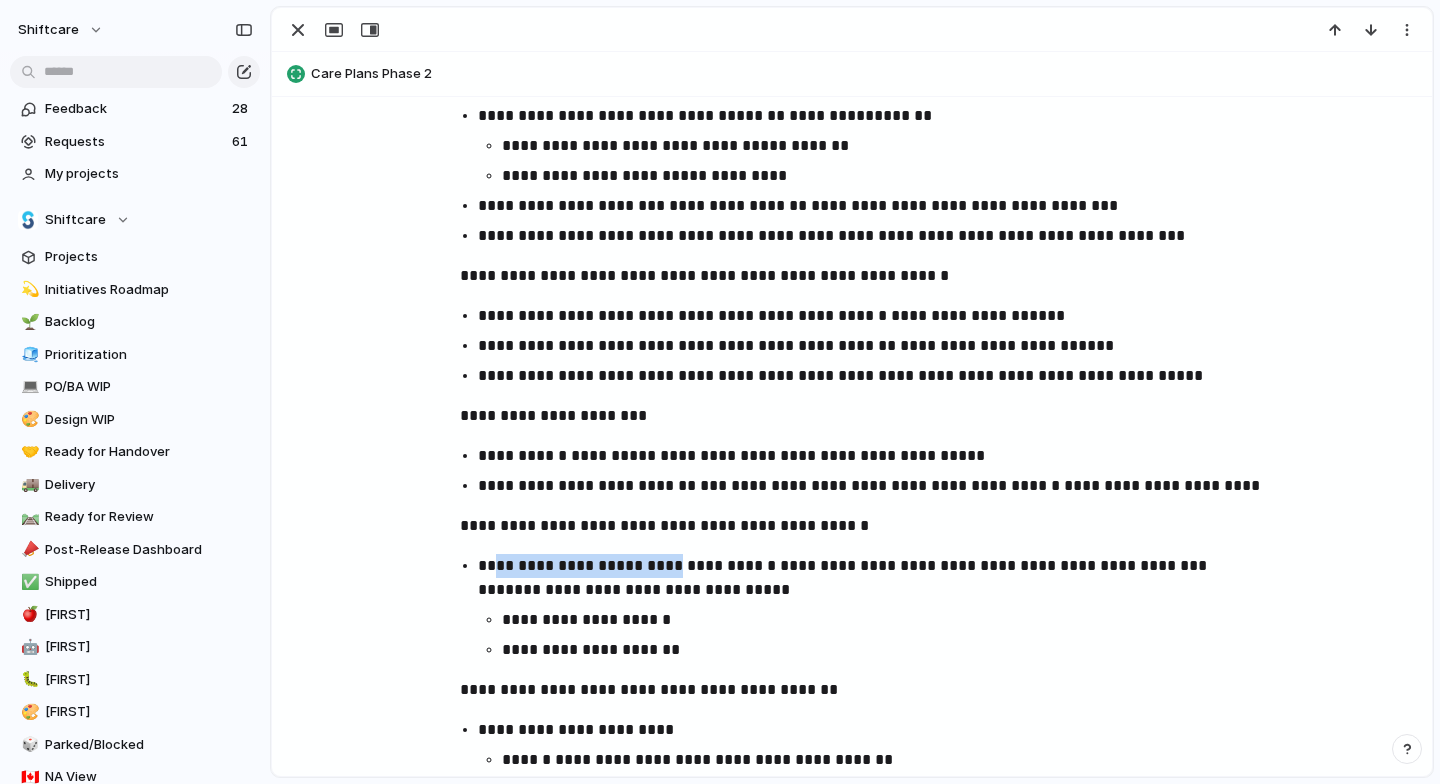 drag, startPoint x: 494, startPoint y: 571, endPoint x: 664, endPoint y: 568, distance: 170.02647 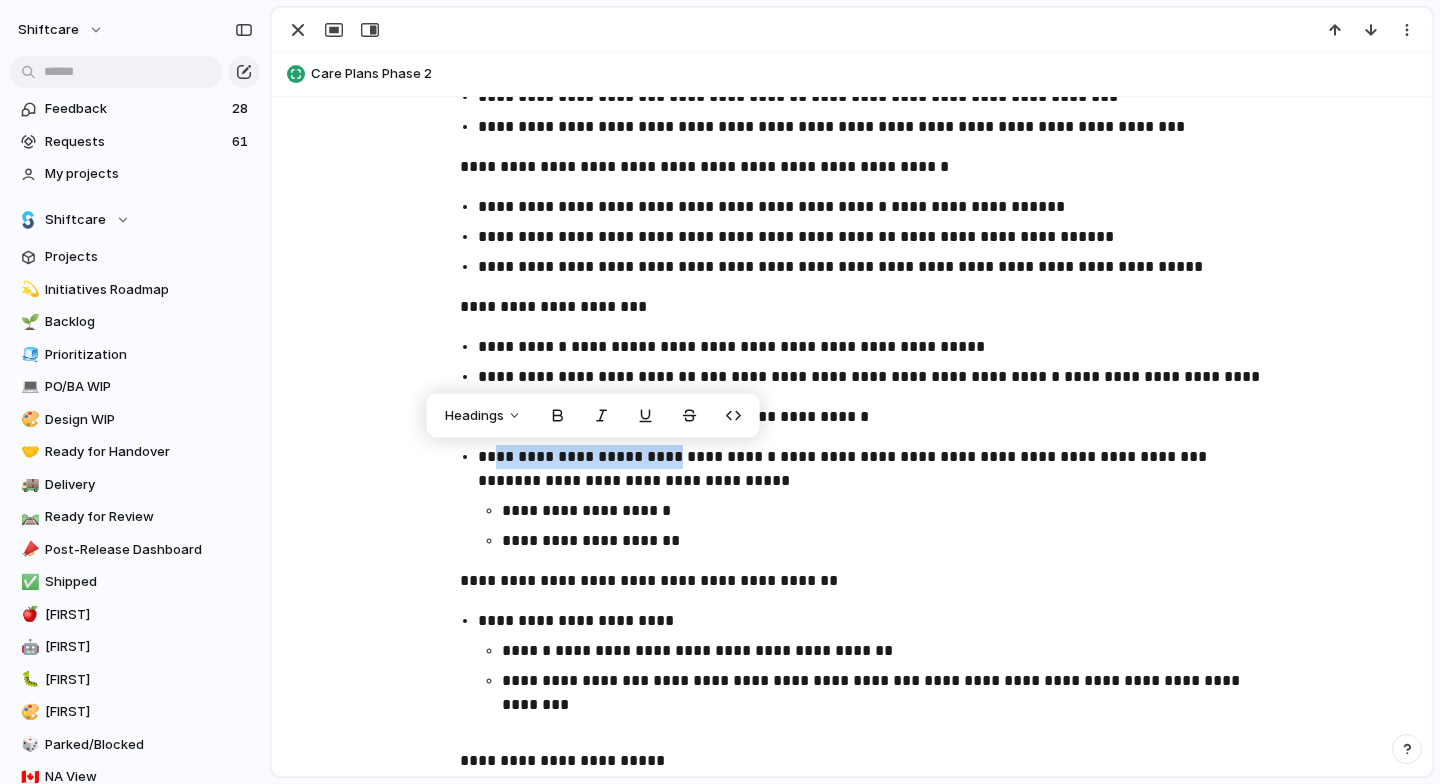 scroll, scrollTop: 1223, scrollLeft: 0, axis: vertical 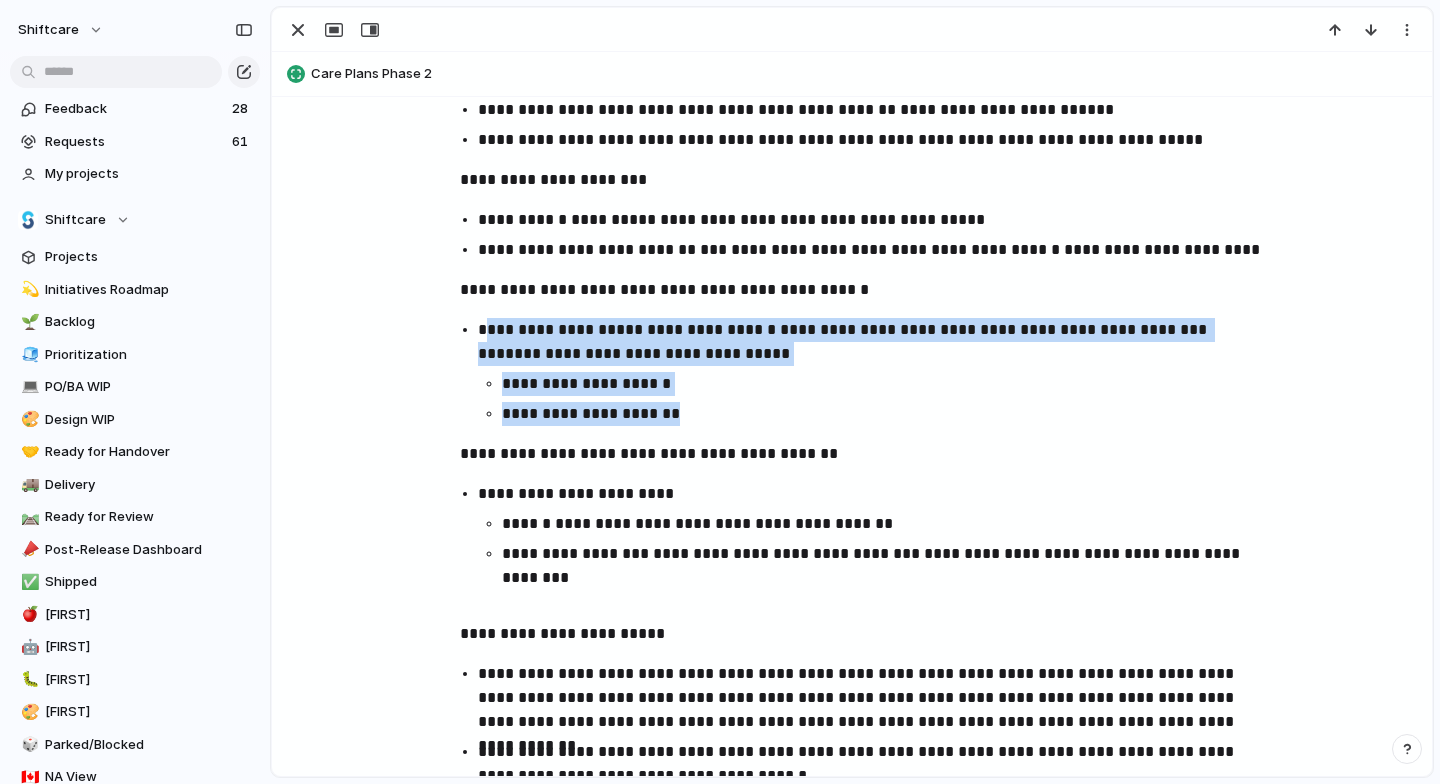 drag, startPoint x: 688, startPoint y: 415, endPoint x: 484, endPoint y: 326, distance: 222.56909 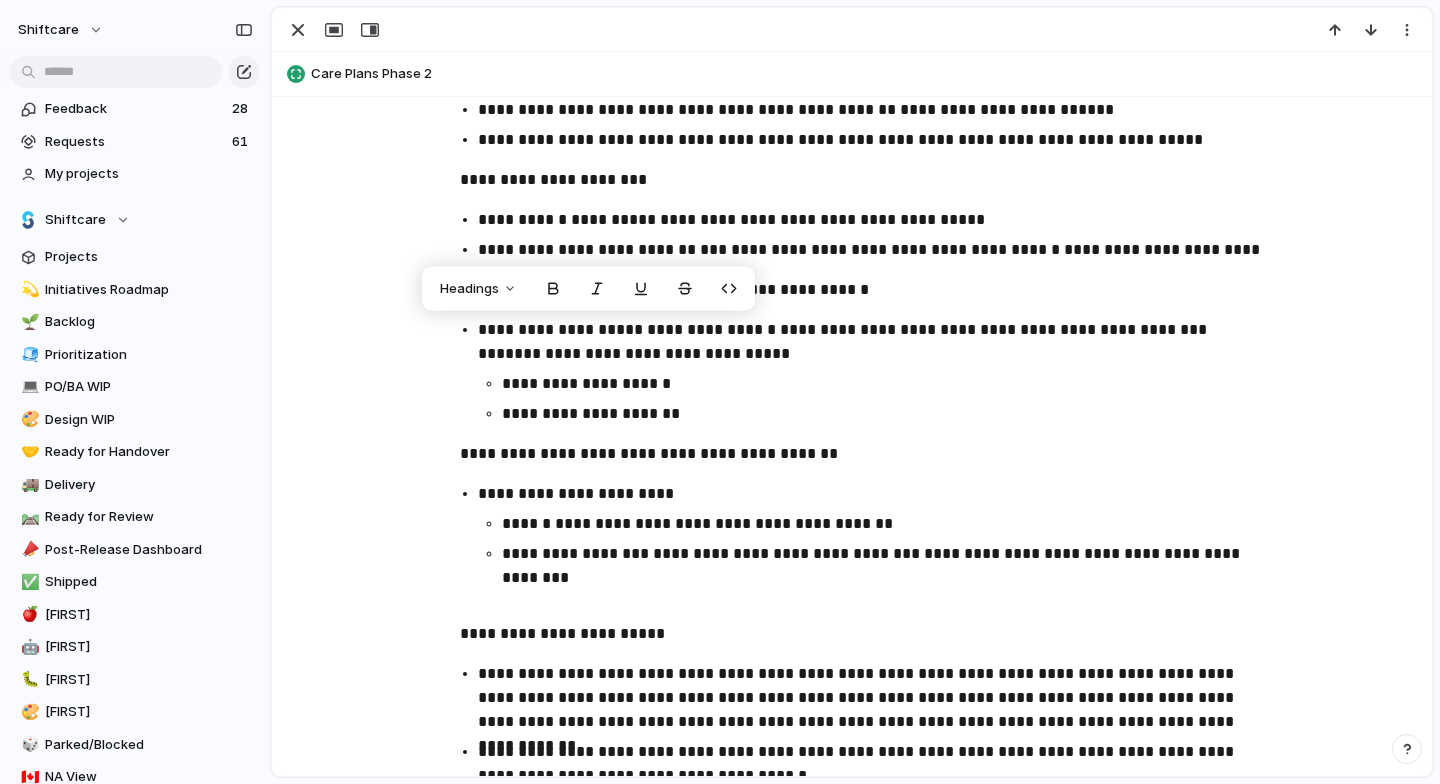 click on "**********" at bounding box center [870, 494] 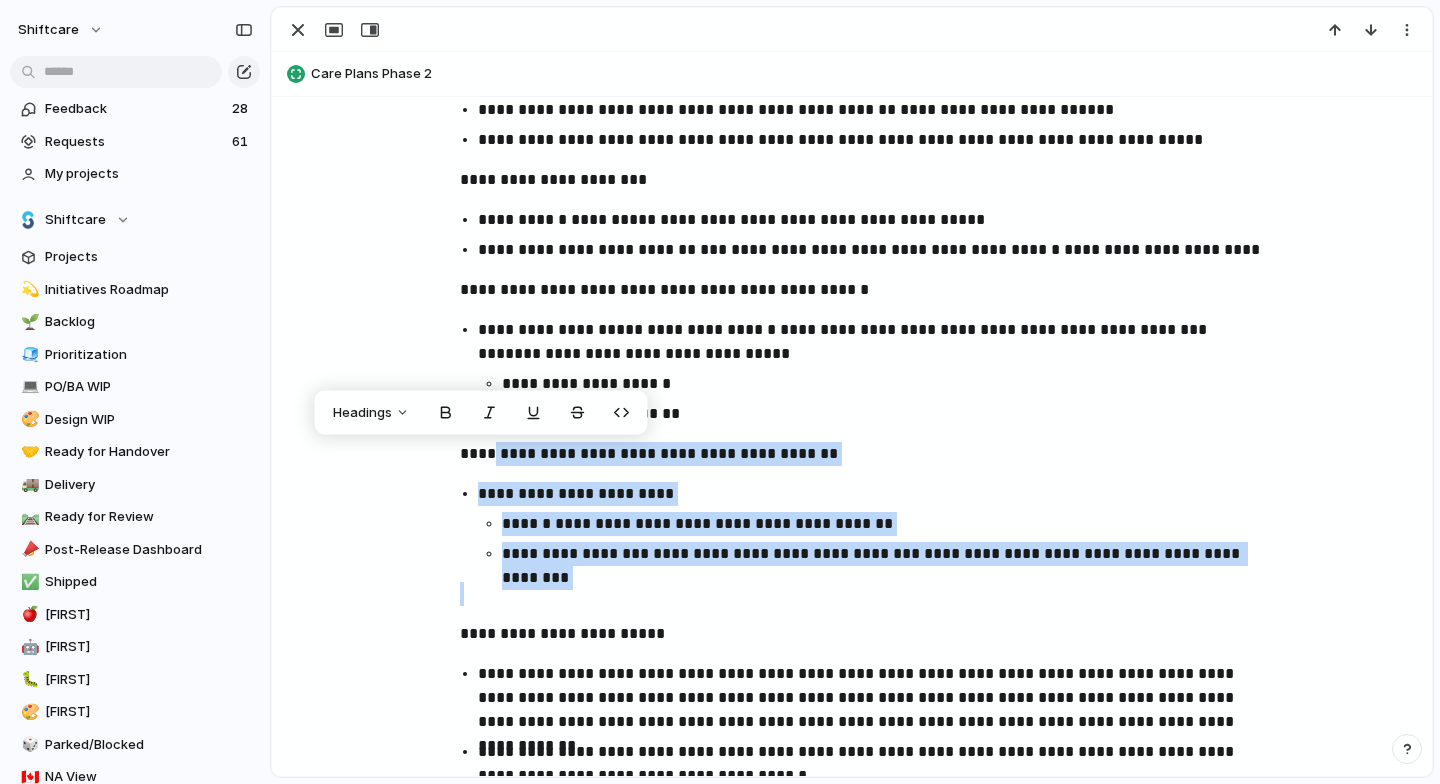 drag, startPoint x: 481, startPoint y: 457, endPoint x: 753, endPoint y: 583, distance: 299.76657 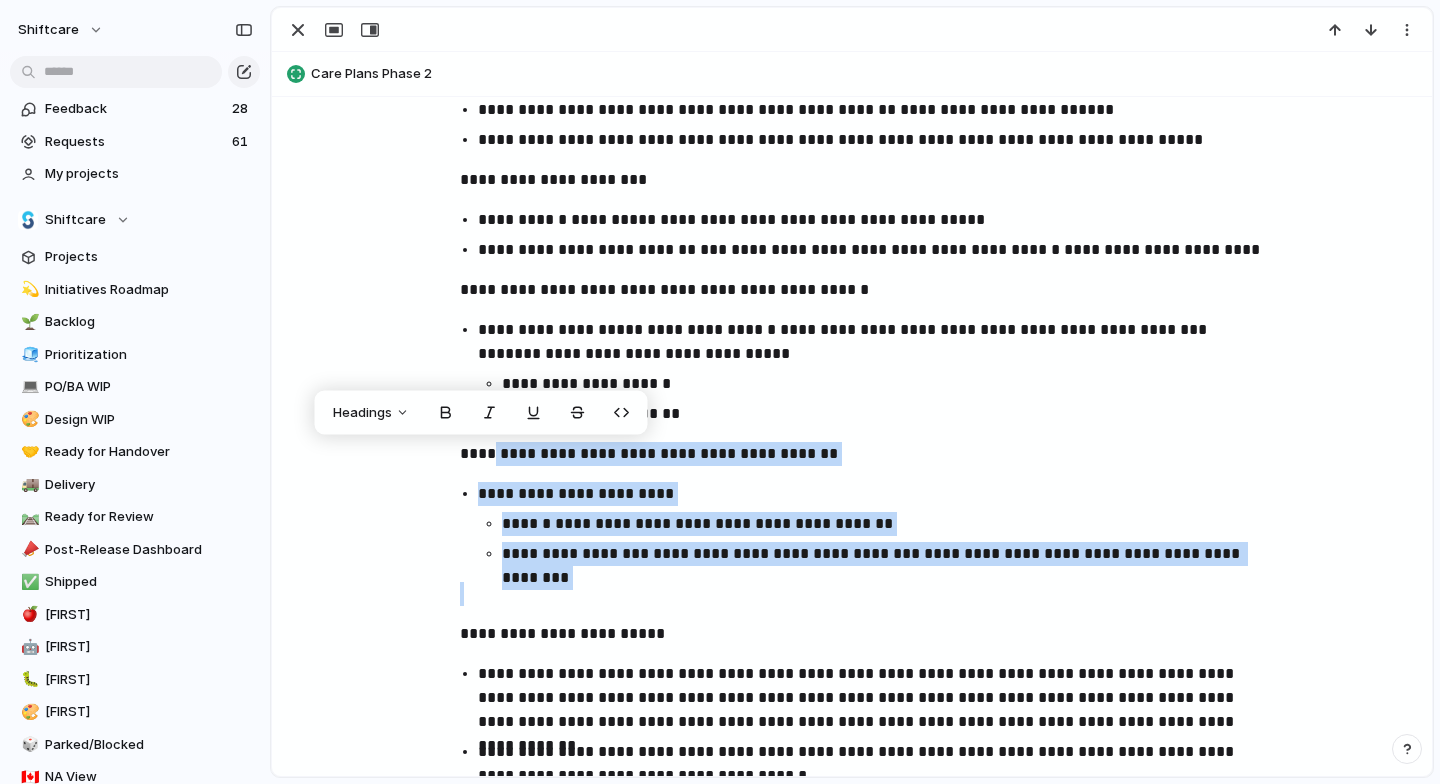 click on "**********" at bounding box center [852, 131] 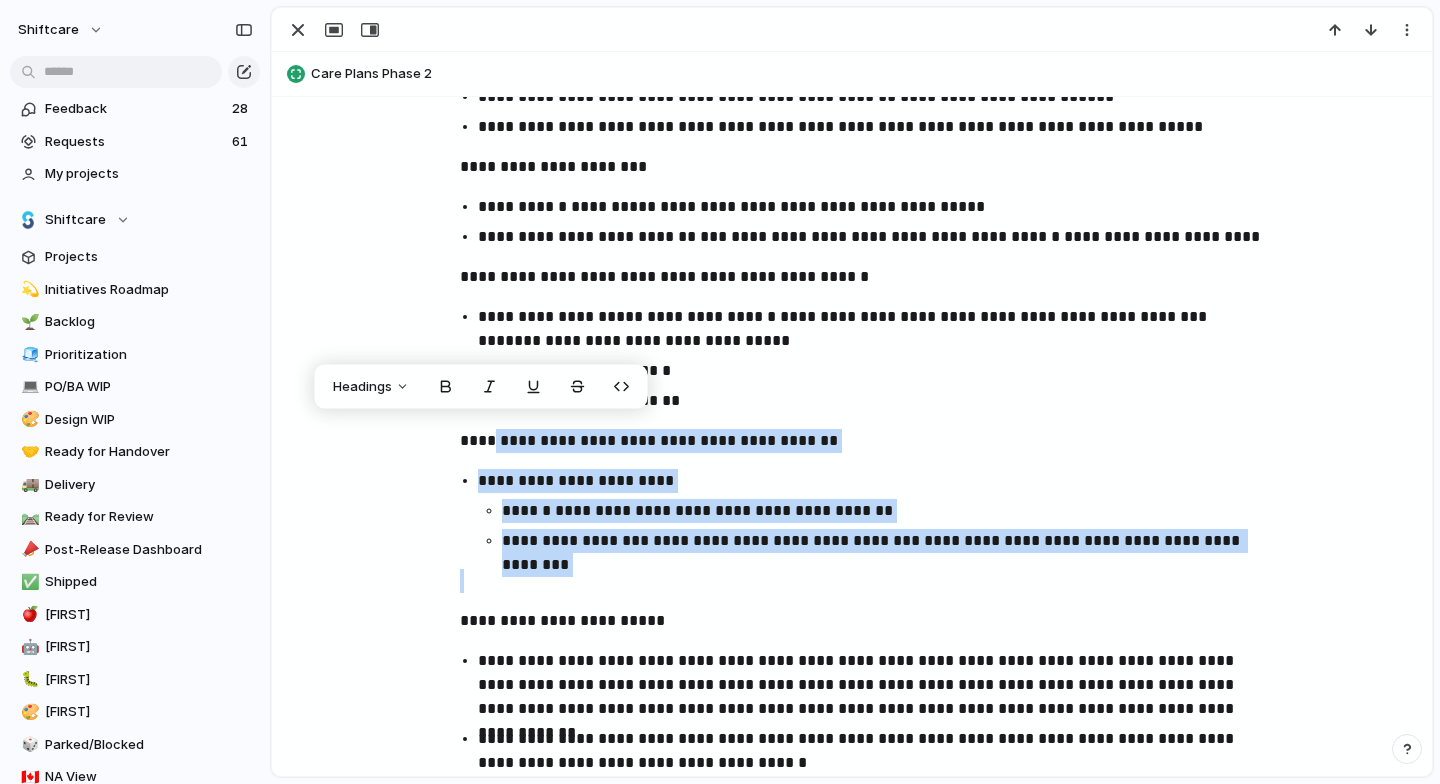 scroll, scrollTop: 1274, scrollLeft: 0, axis: vertical 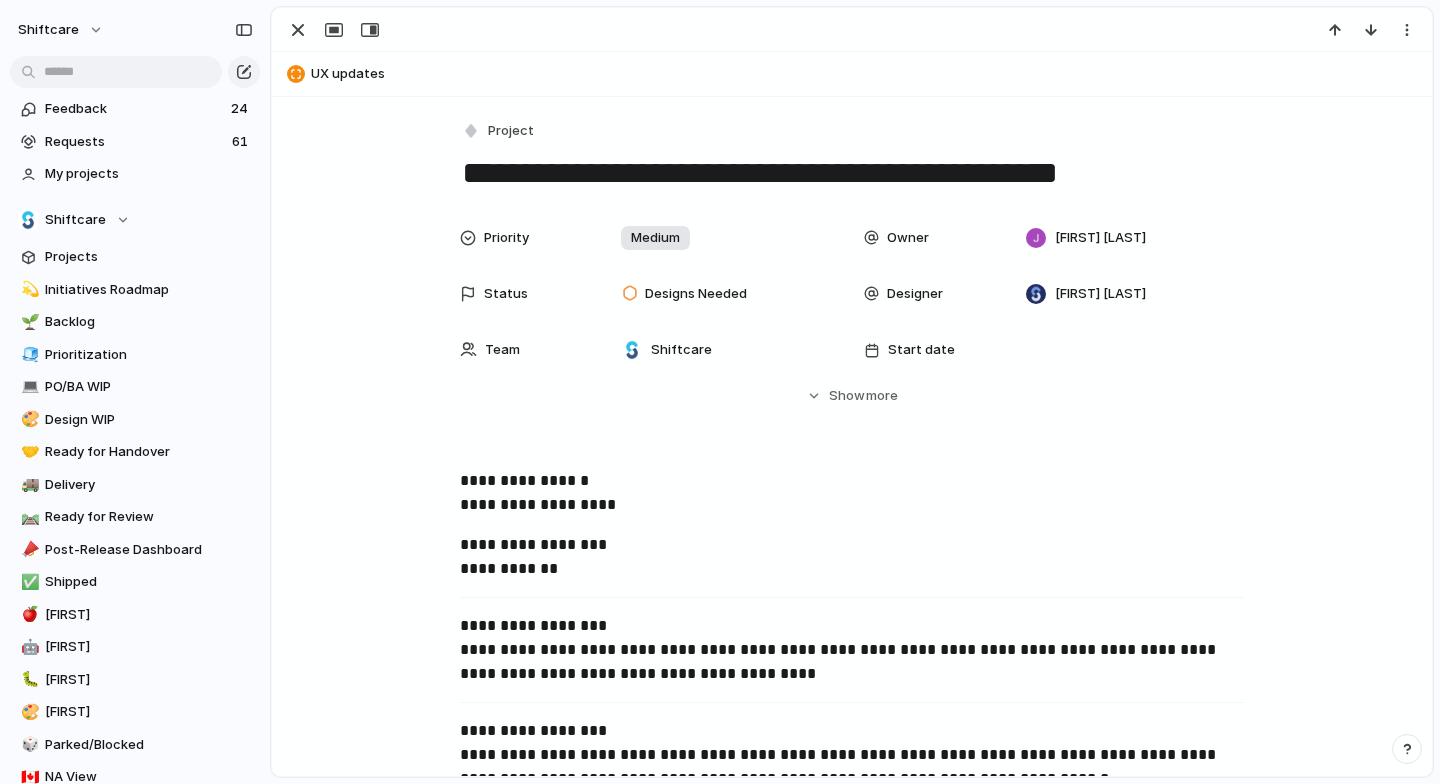 drag, startPoint x: 521, startPoint y: 171, endPoint x: 966, endPoint y: 177, distance: 445.04044 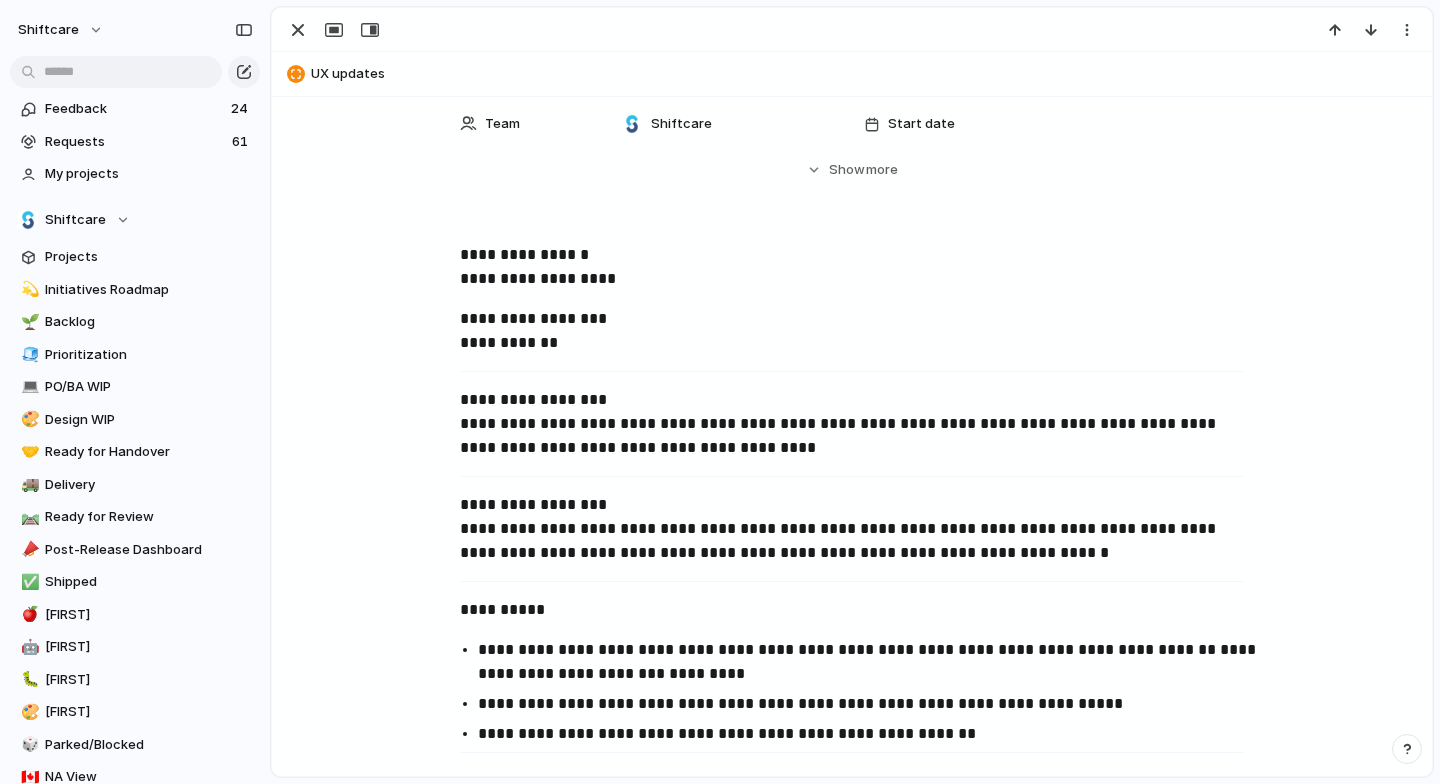 scroll, scrollTop: 0, scrollLeft: 0, axis: both 